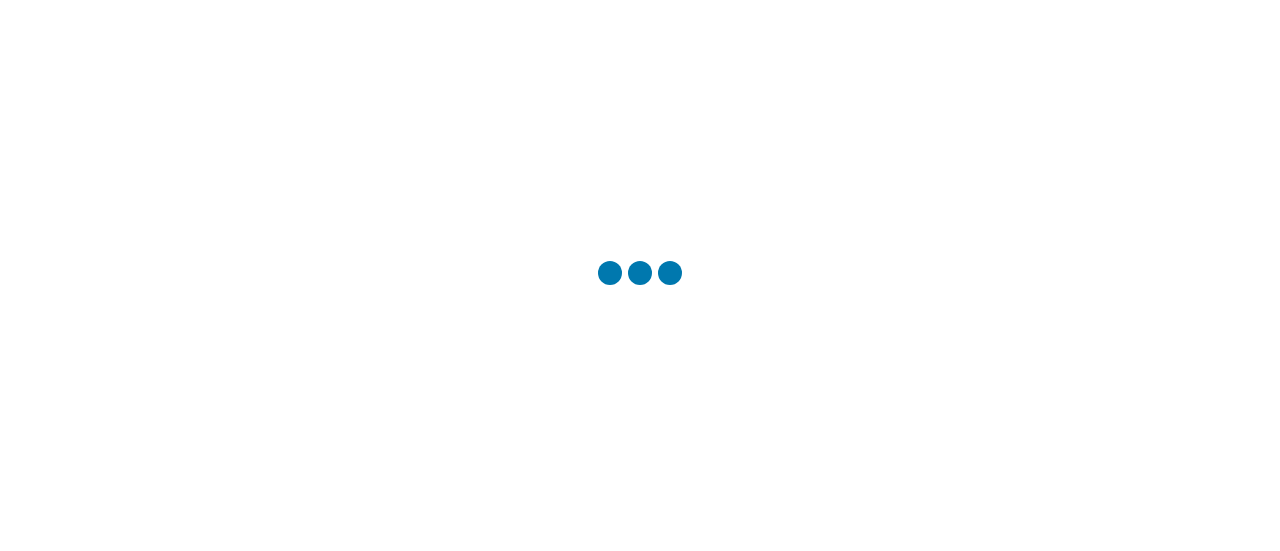 scroll, scrollTop: 0, scrollLeft: 0, axis: both 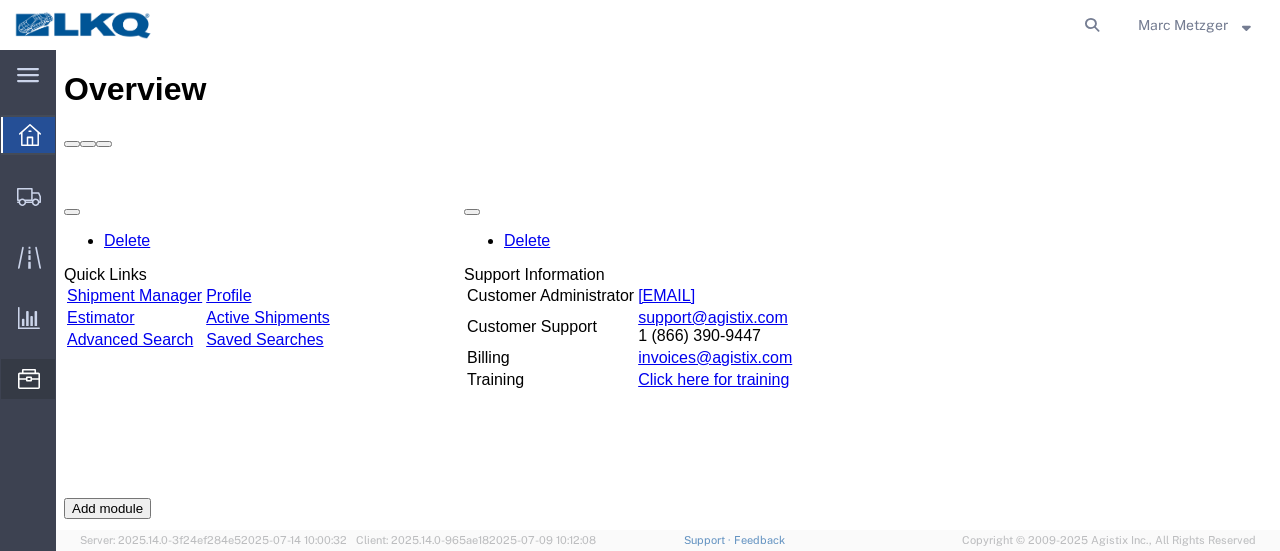 click on "Location Appointment" 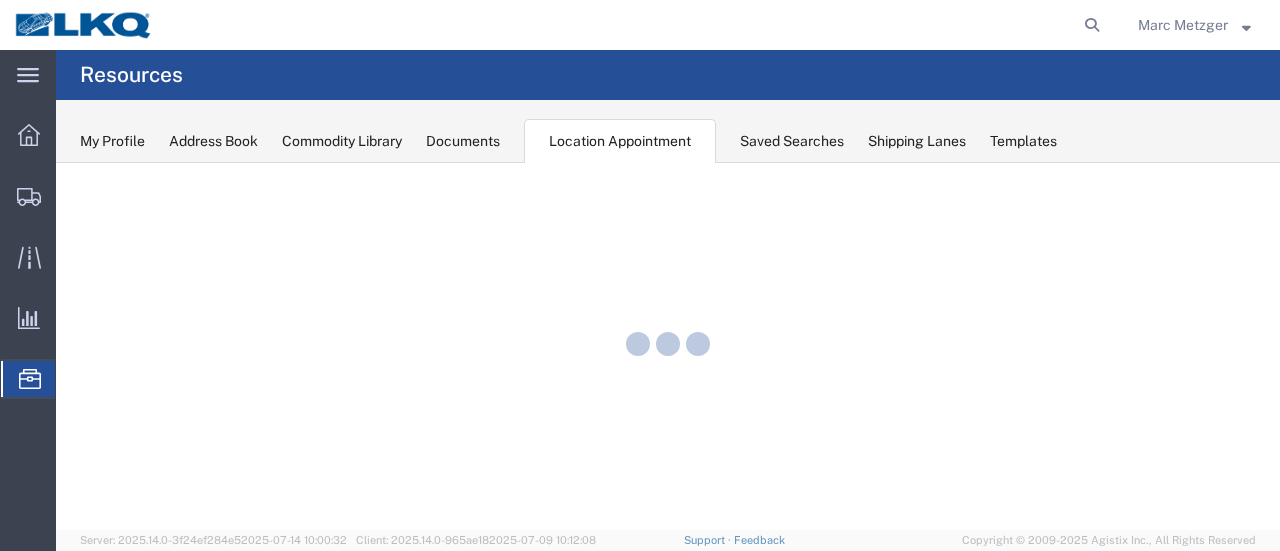 scroll, scrollTop: 0, scrollLeft: 0, axis: both 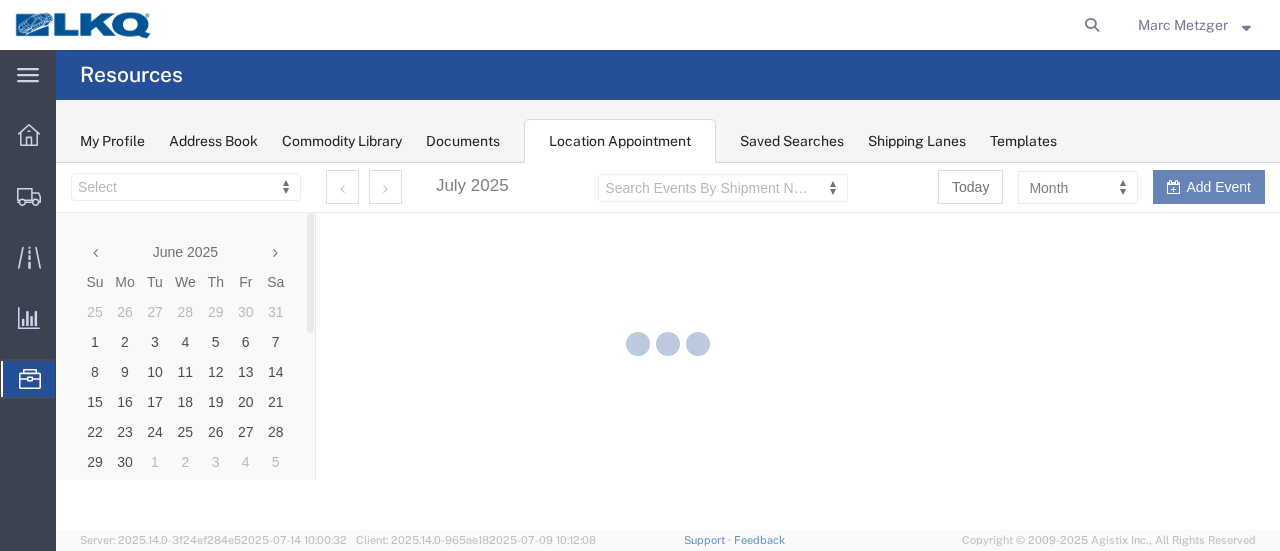 select on "28716" 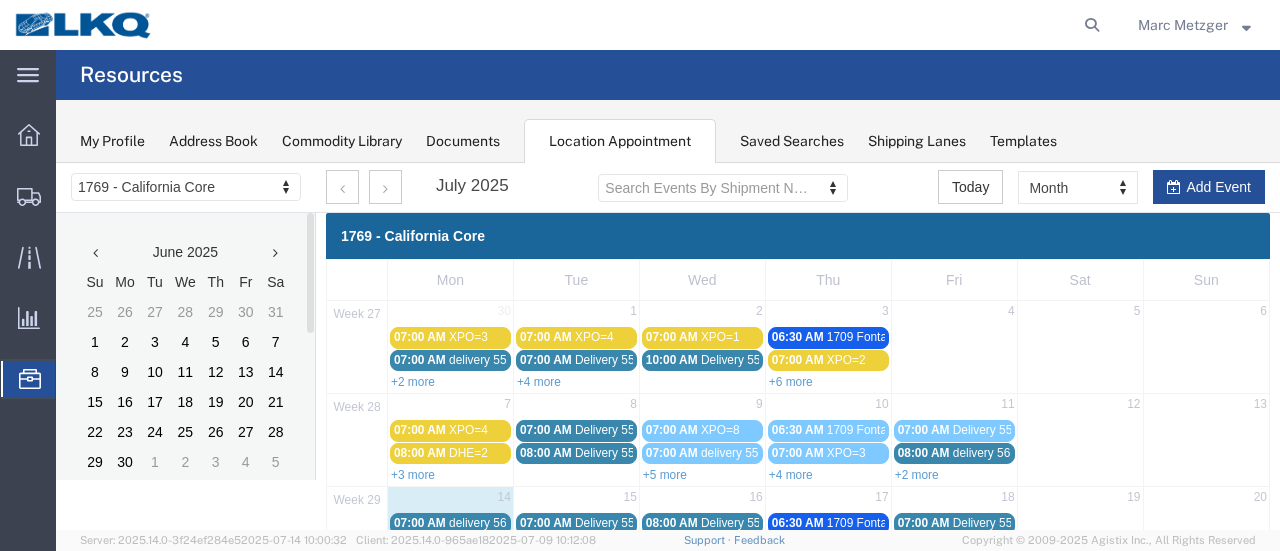 scroll, scrollTop: 100, scrollLeft: 0, axis: vertical 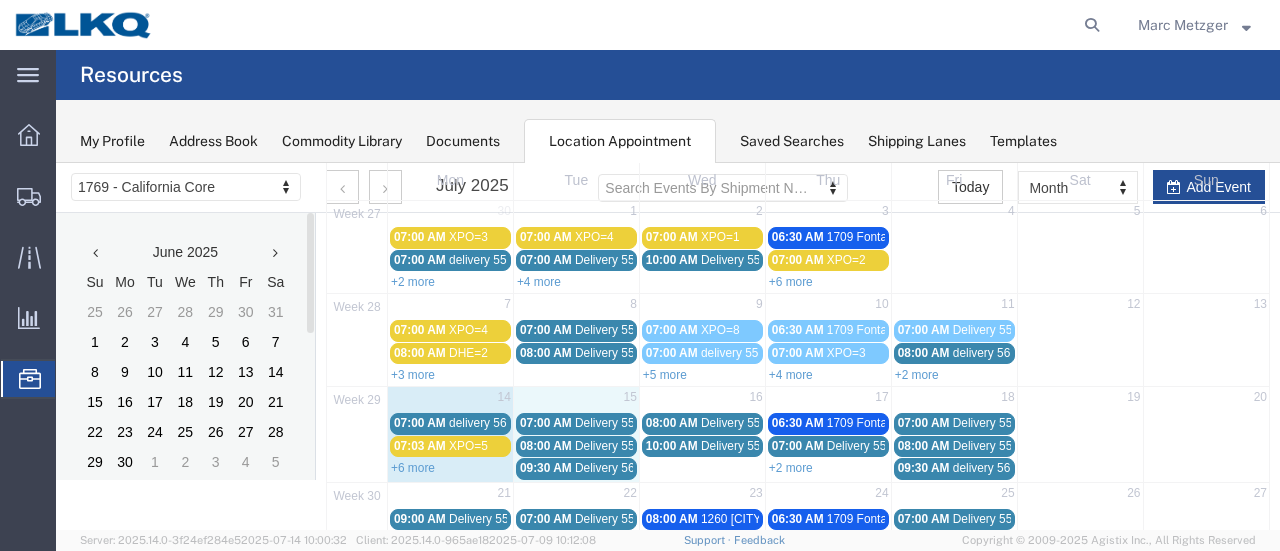drag, startPoint x: 563, startPoint y: 390, endPoint x: 552, endPoint y: 396, distance: 12.529964 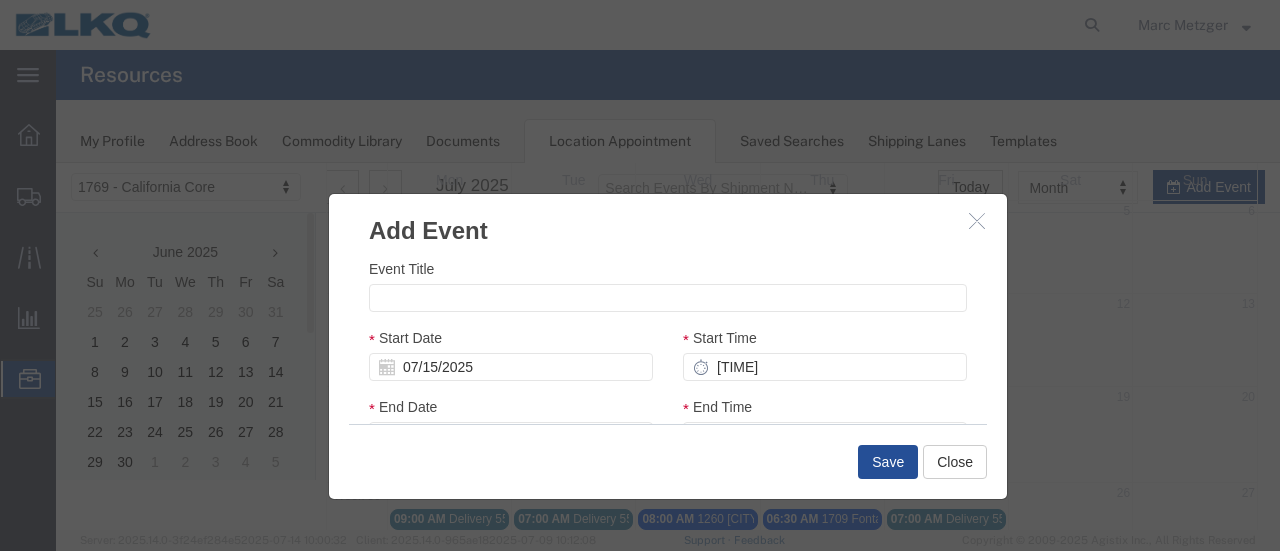 click on "End Date
[DATE]" at bounding box center [511, 423] 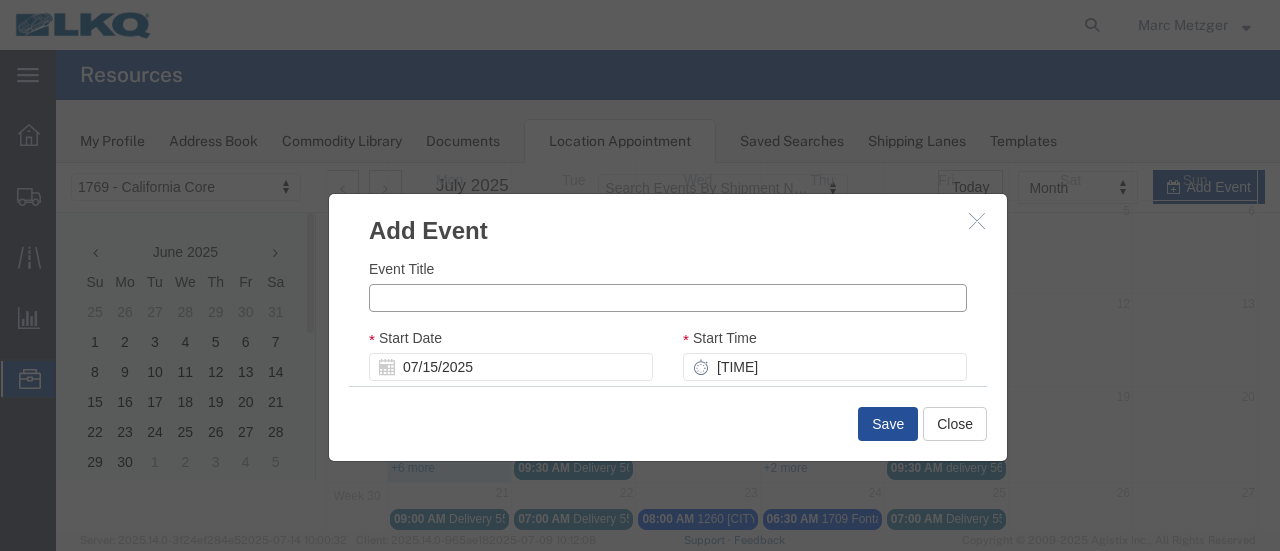 click on "Event Title" at bounding box center [668, 298] 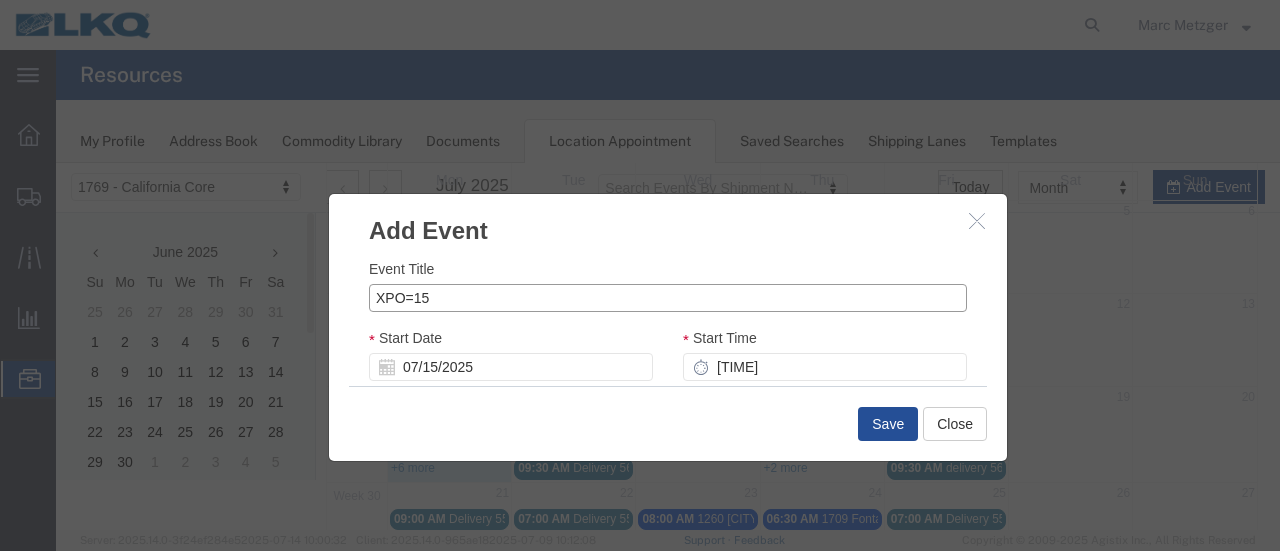 click on "XPO=15" at bounding box center [668, 298] 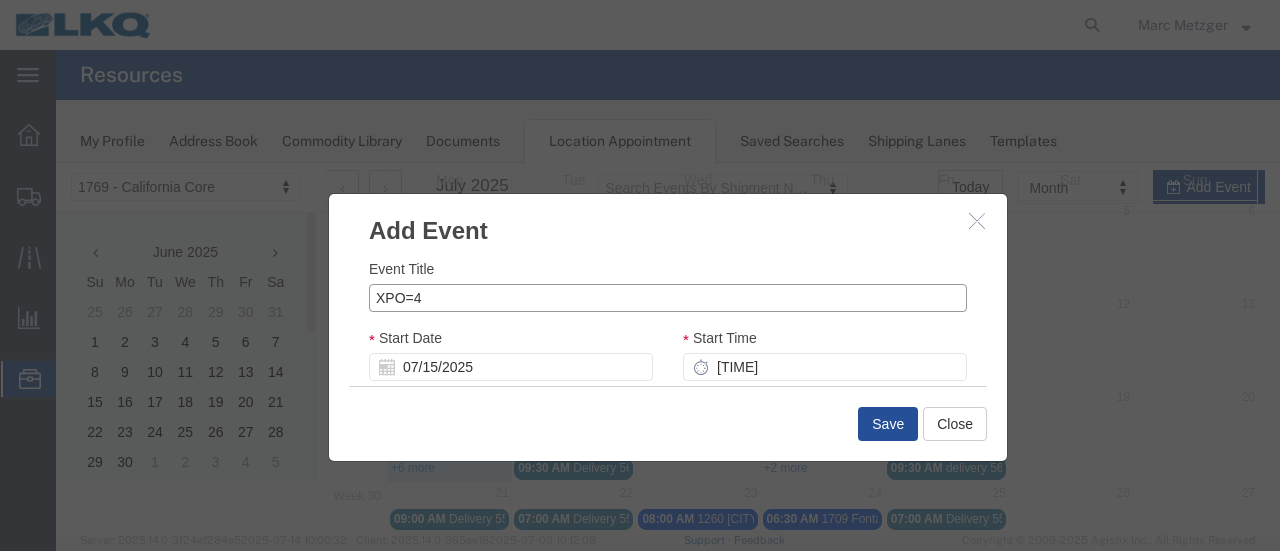 type on "XPO=4" 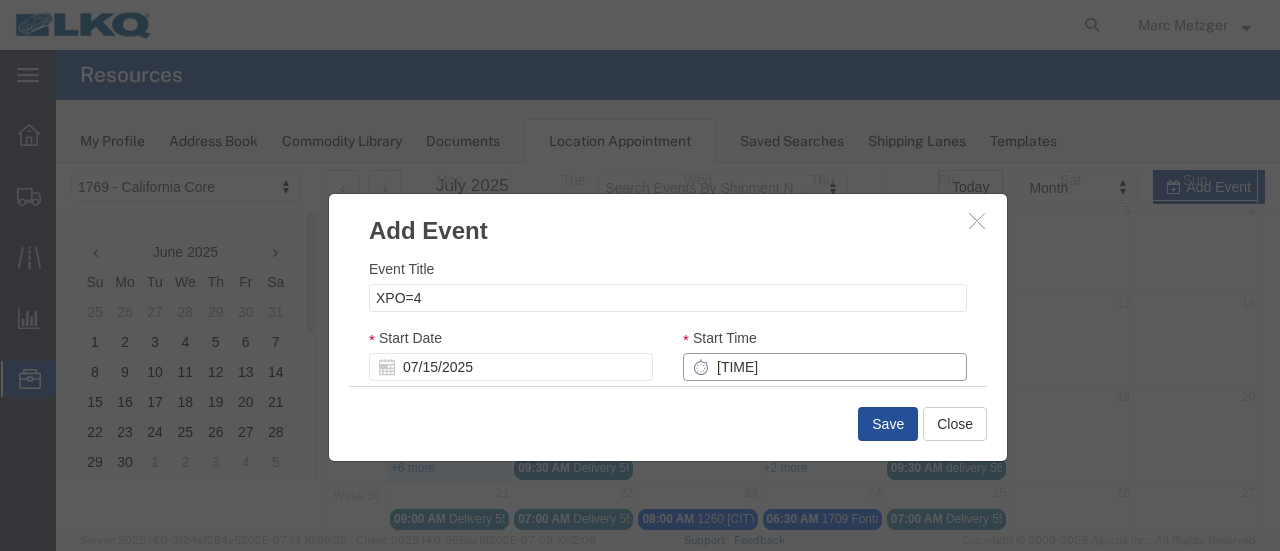 click on "[TIME]" at bounding box center [825, 367] 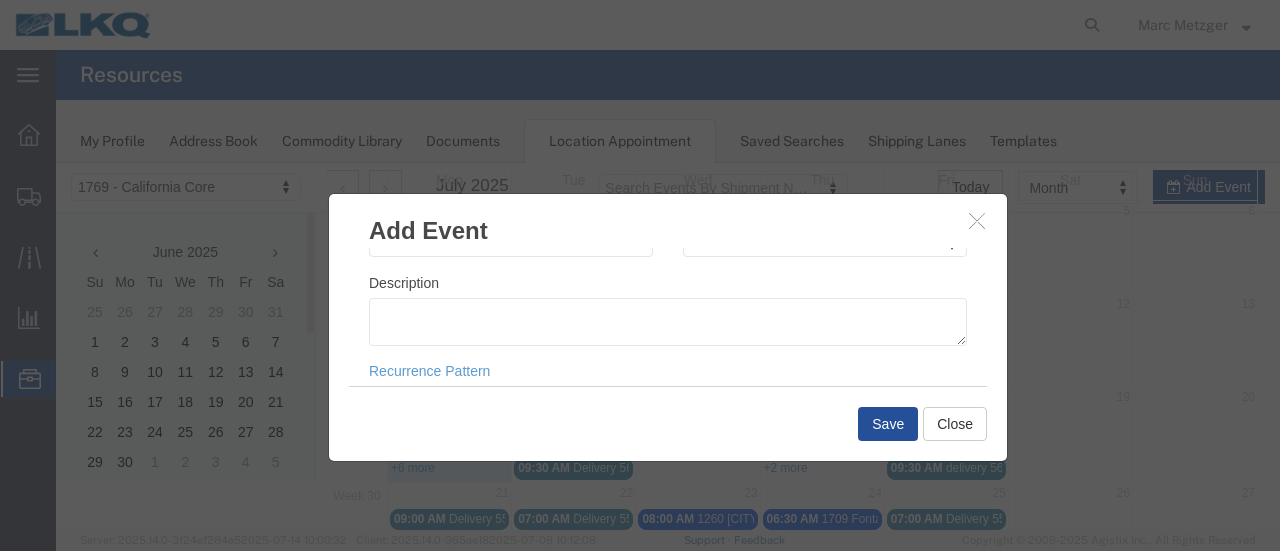 scroll, scrollTop: 300, scrollLeft: 0, axis: vertical 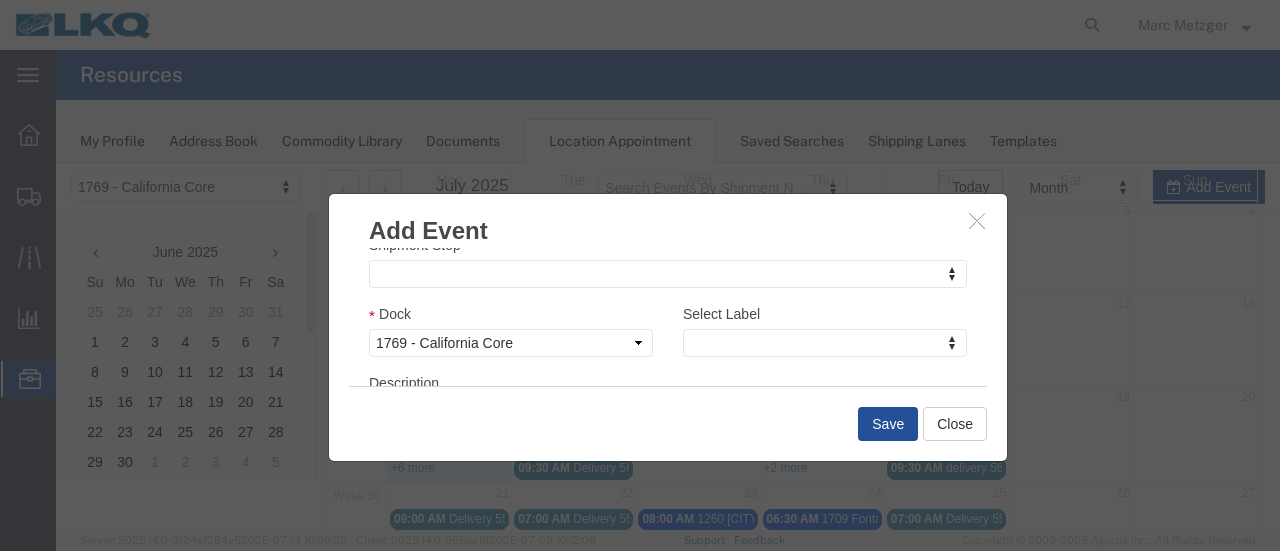 type on "7:03 AM" 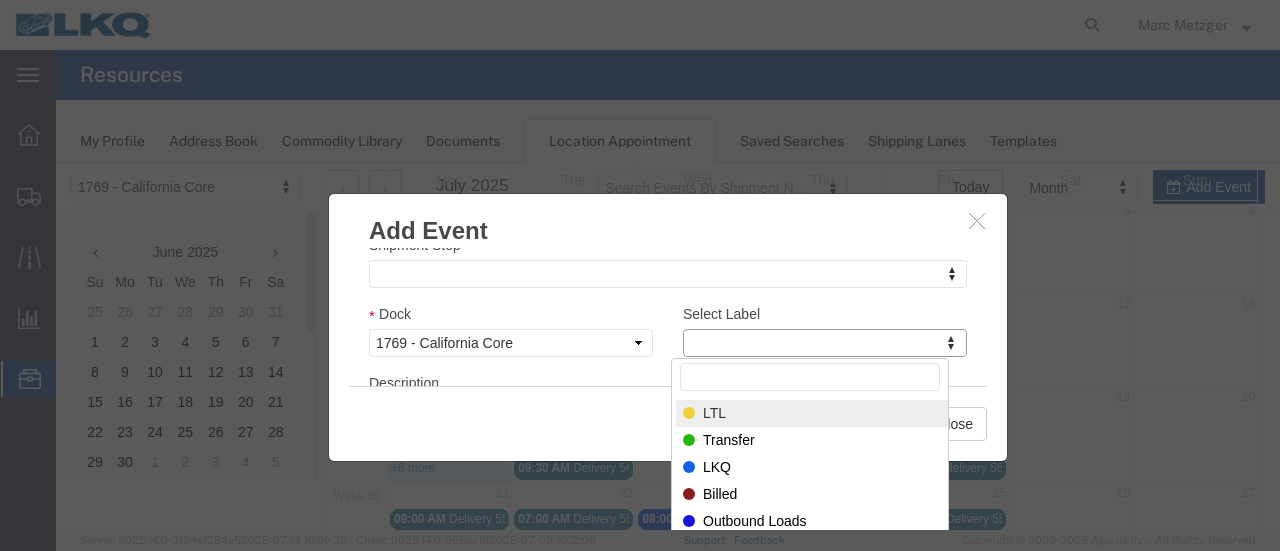 select on "25" 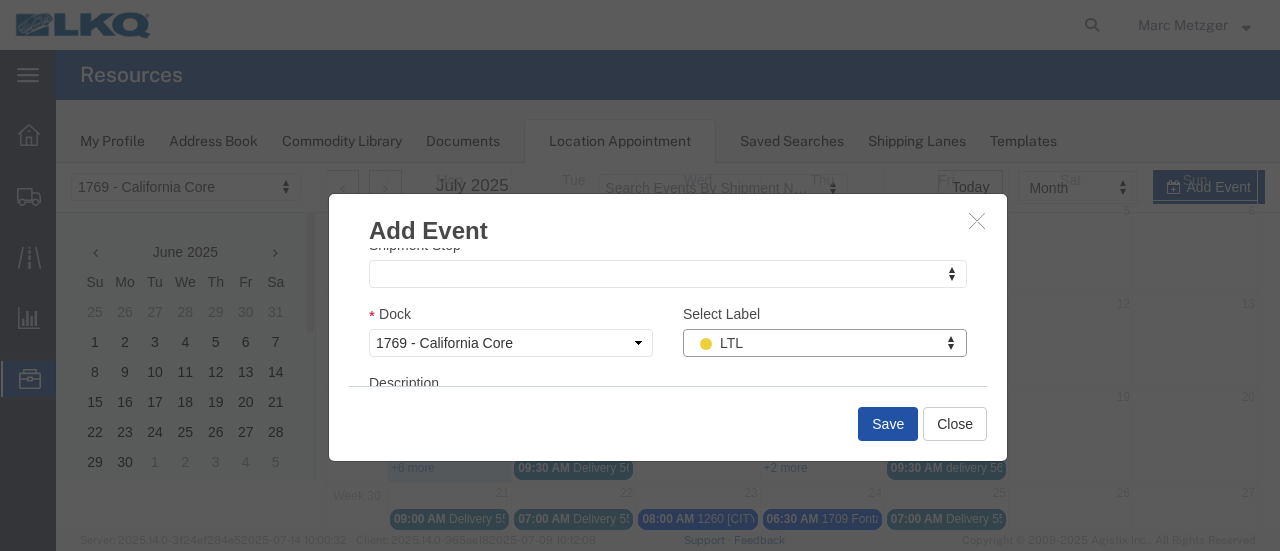 click on "Save" at bounding box center (888, 424) 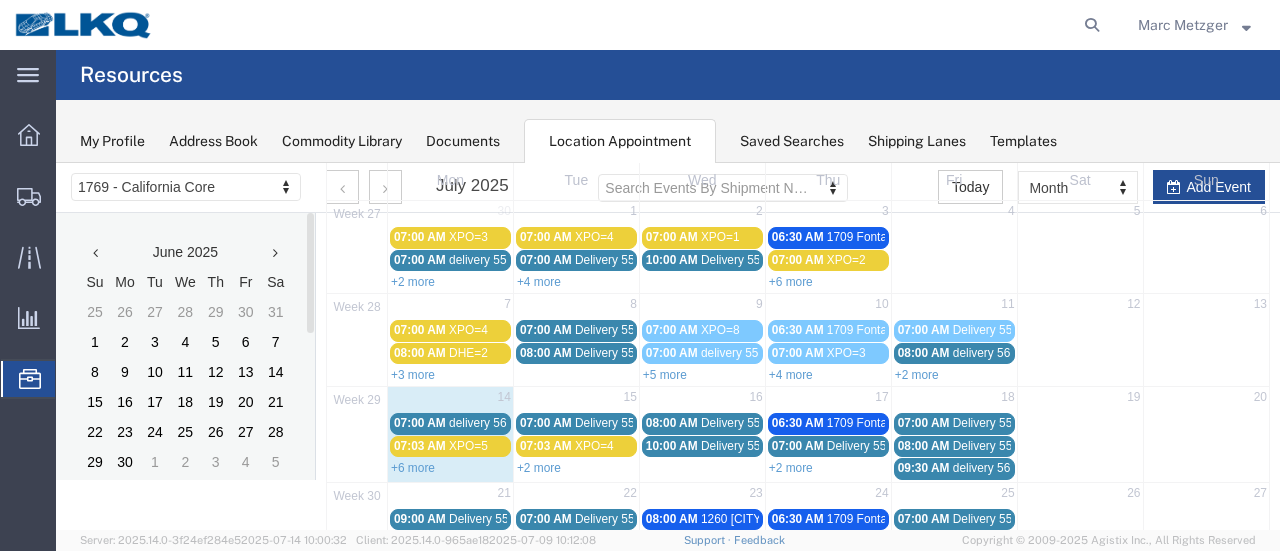 click on "07:03 AM" at bounding box center [420, 446] 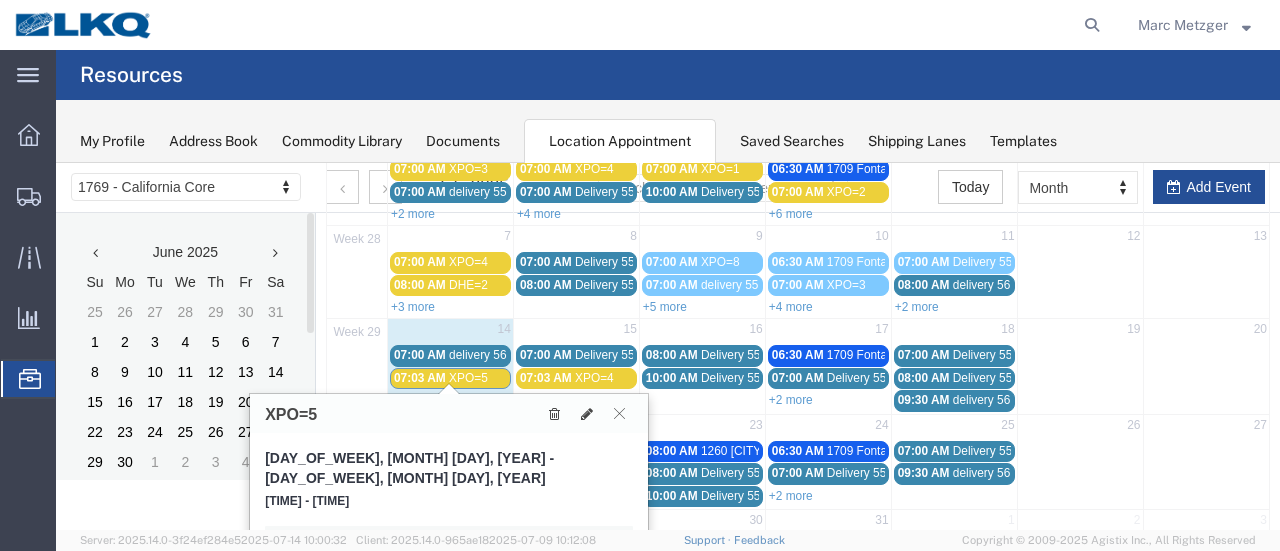 scroll, scrollTop: 200, scrollLeft: 0, axis: vertical 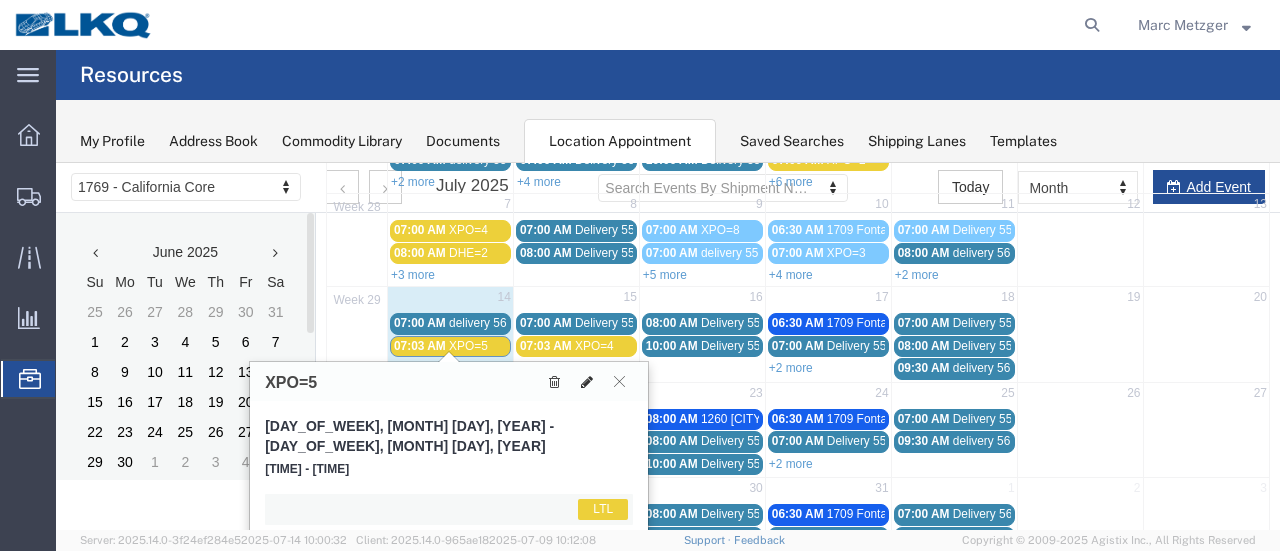 click at bounding box center [587, 382] 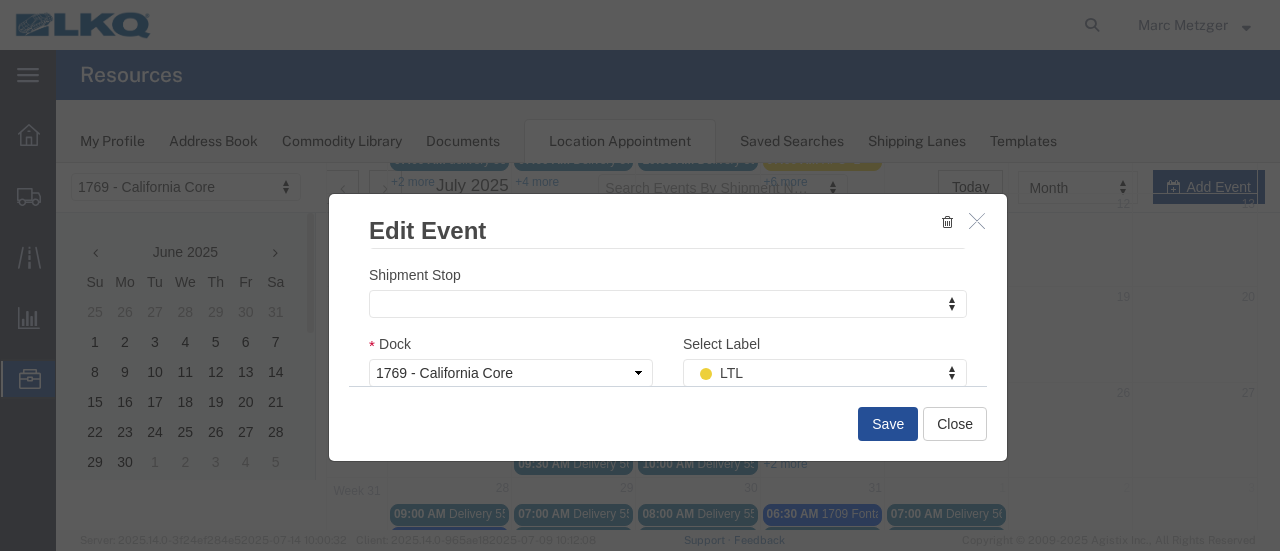 scroll, scrollTop: 419, scrollLeft: 0, axis: vertical 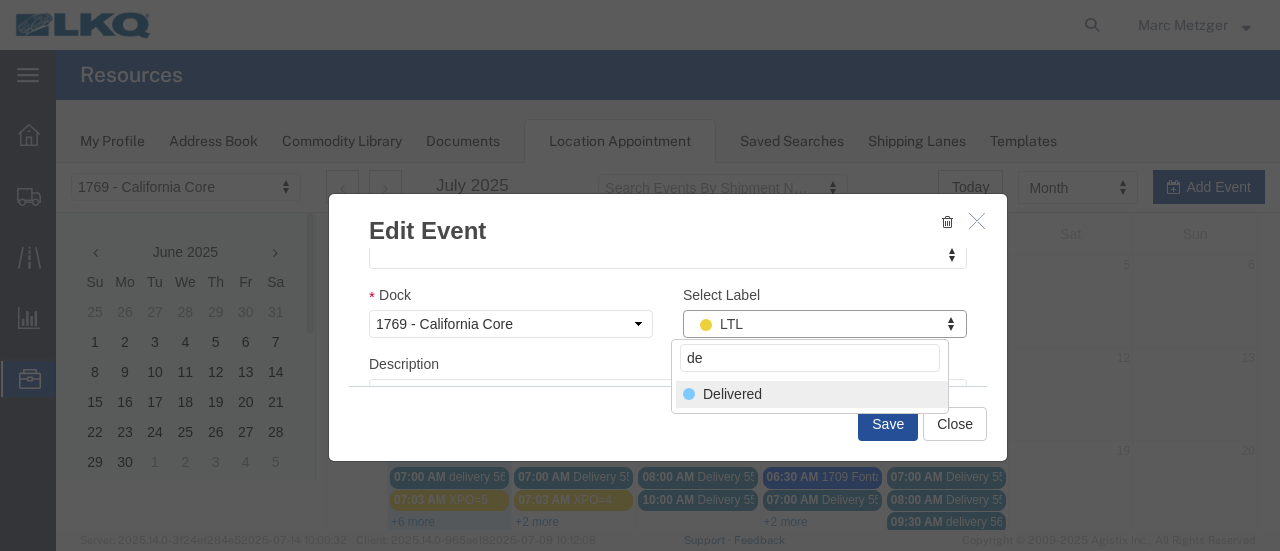 type on "de" 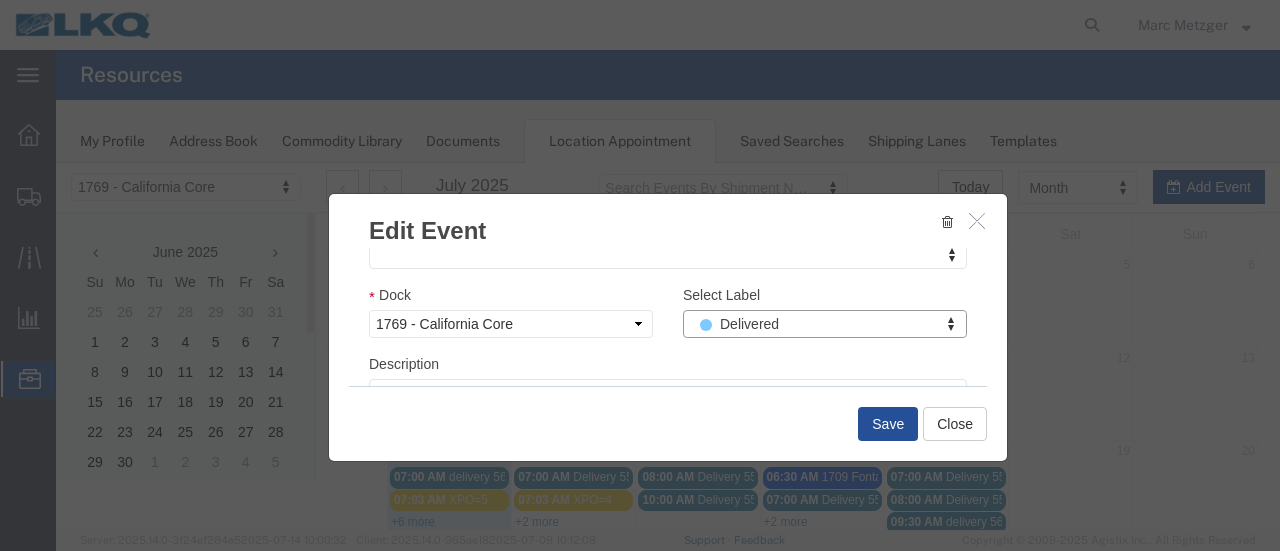 select on "40" 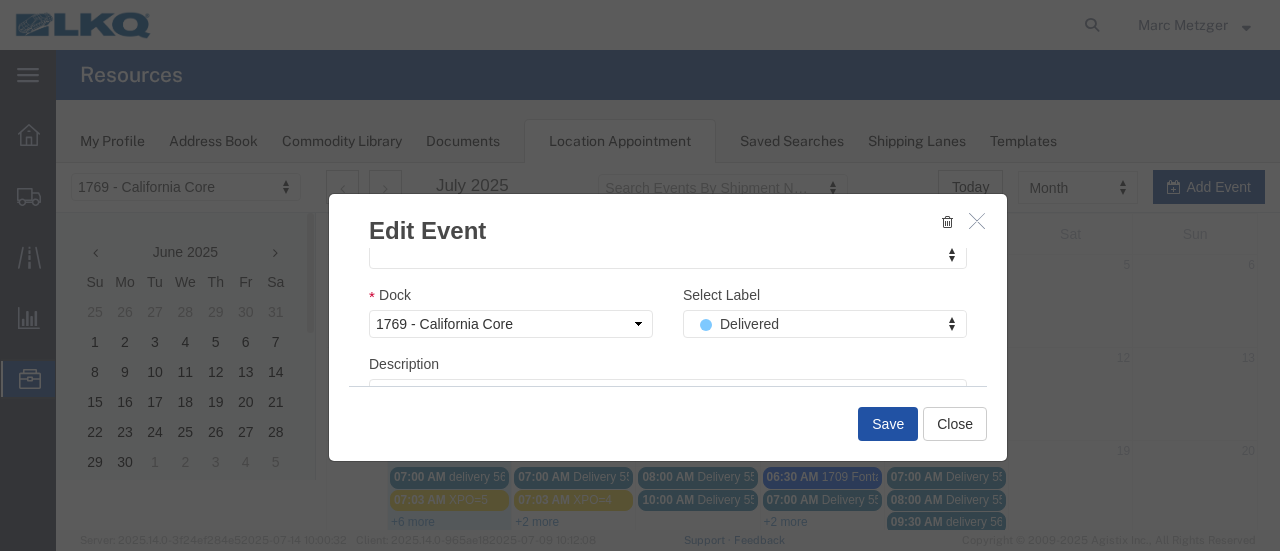 click on "Save" at bounding box center [888, 424] 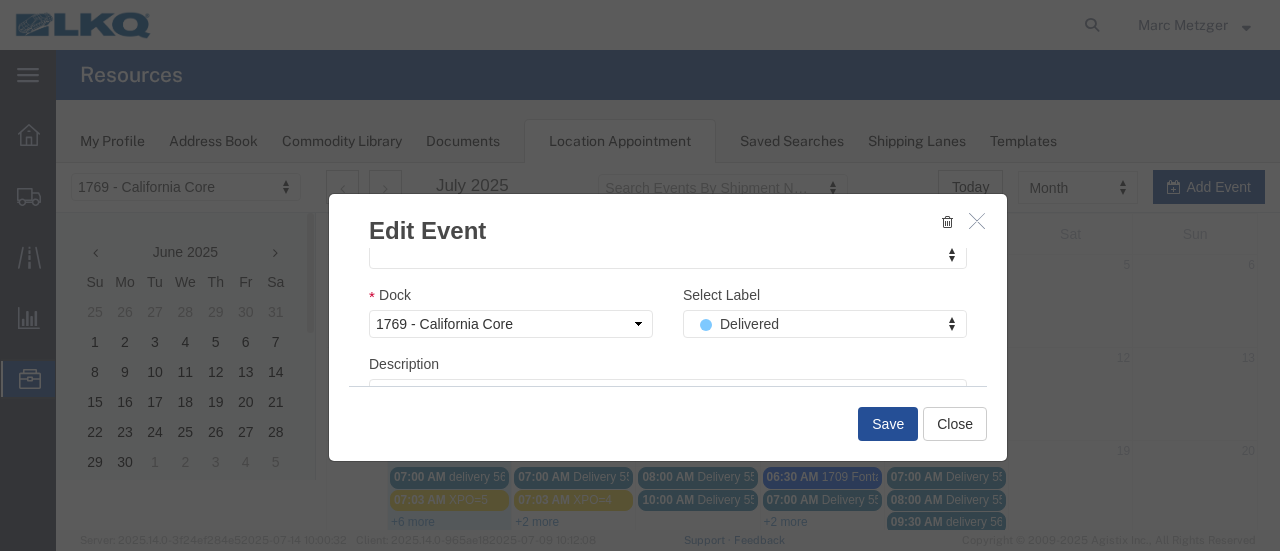 click at bounding box center (668, 346) 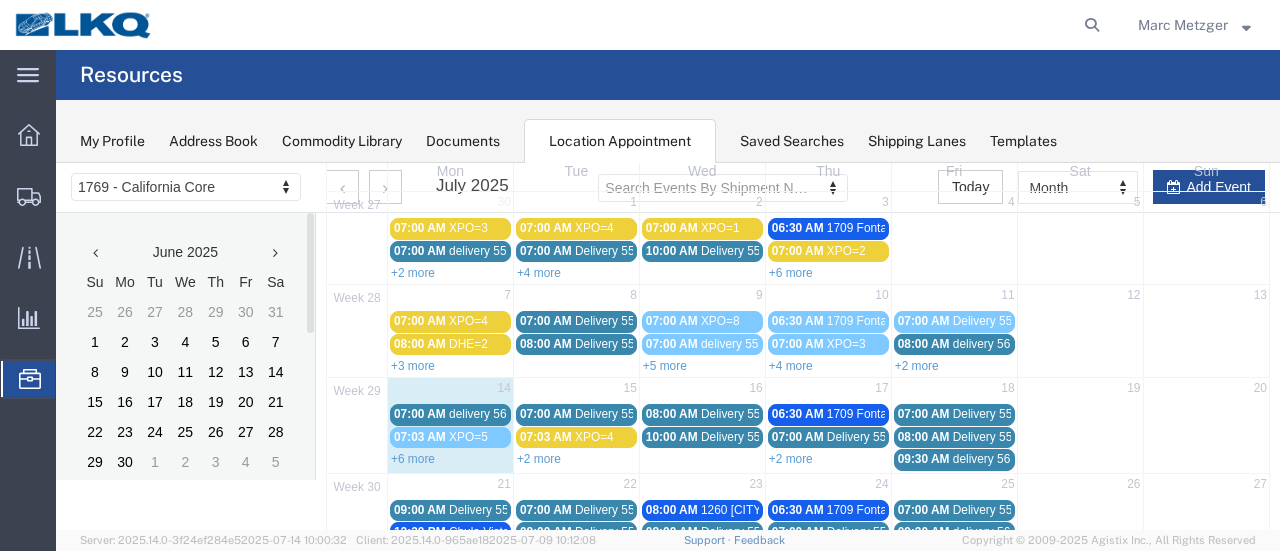 scroll, scrollTop: 200, scrollLeft: 0, axis: vertical 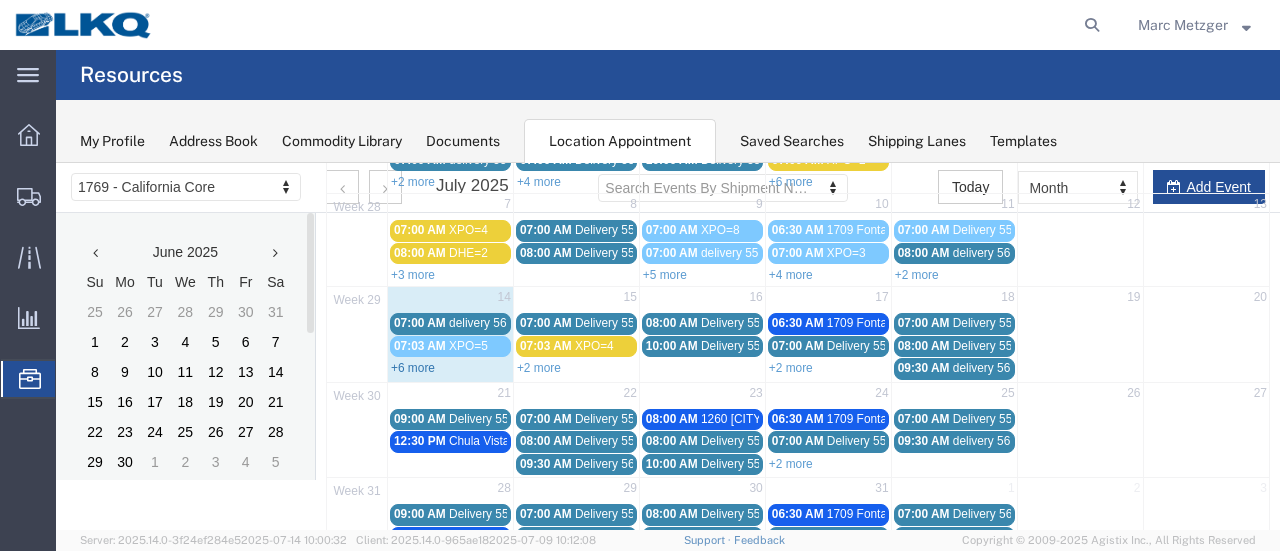 click on "+6 more" at bounding box center (413, 368) 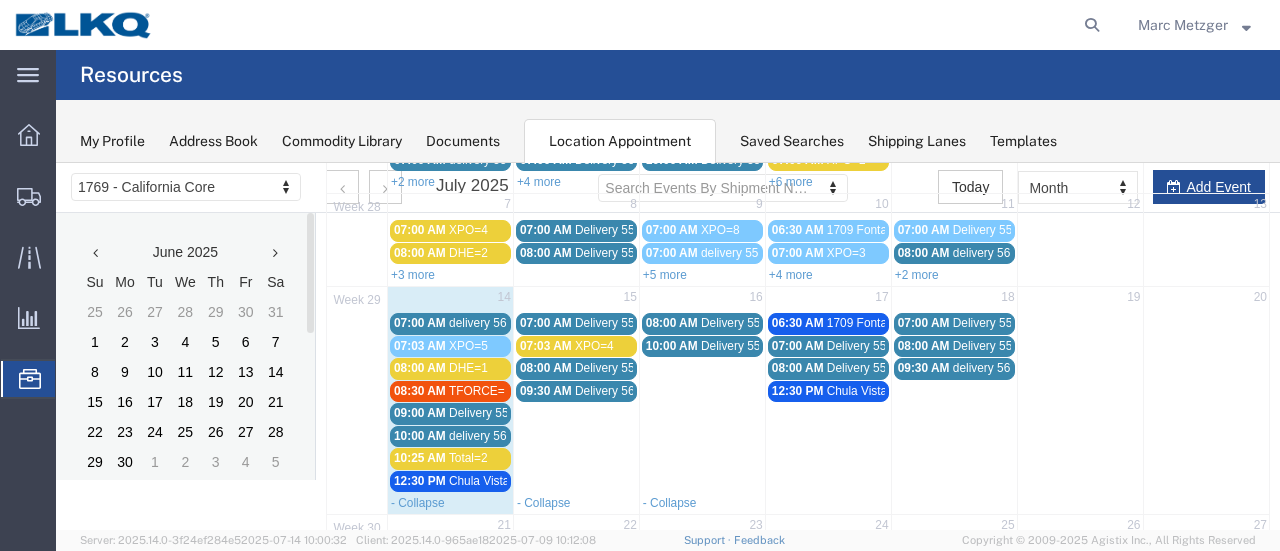 click on "delivery 56117812" at bounding box center (497, 323) 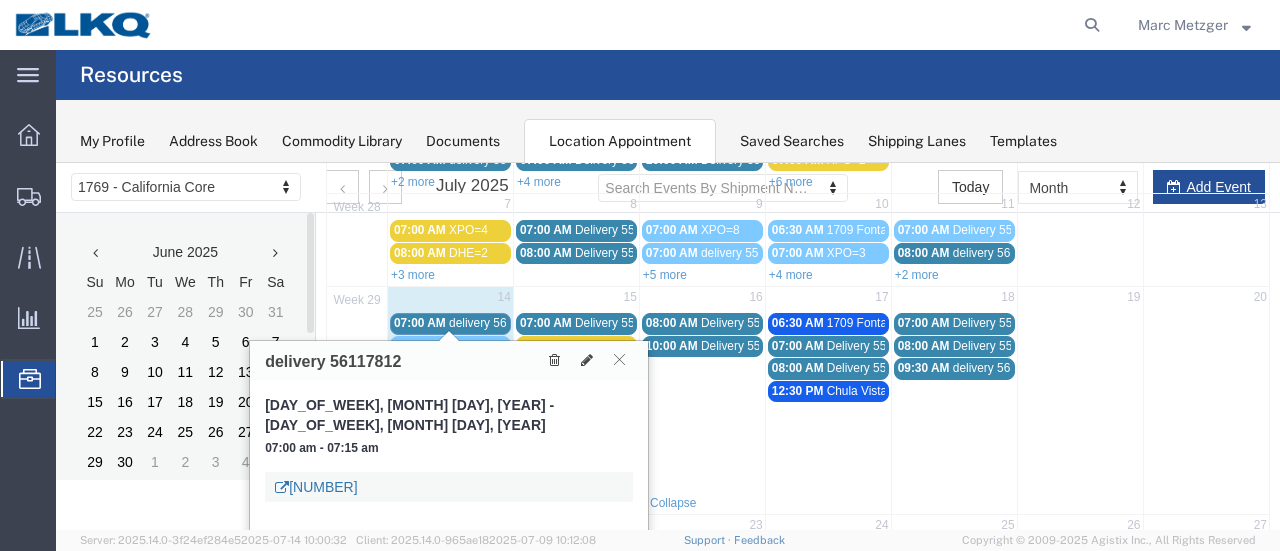 click on "[NUMBER]" at bounding box center (316, 487) 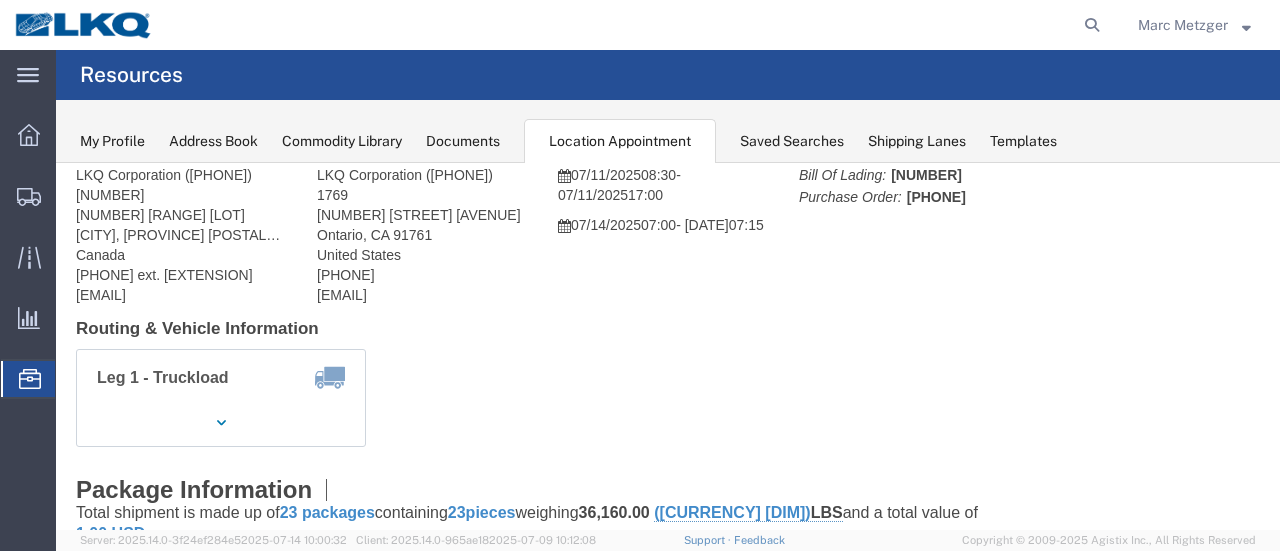 scroll, scrollTop: 0, scrollLeft: 0, axis: both 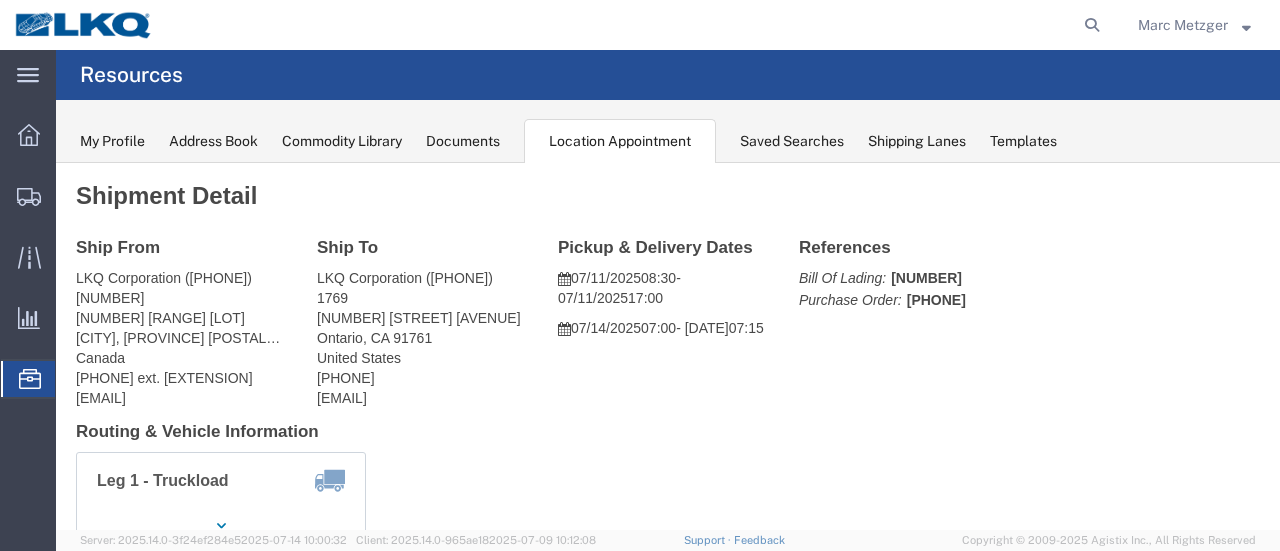 click on "Location Appointment" 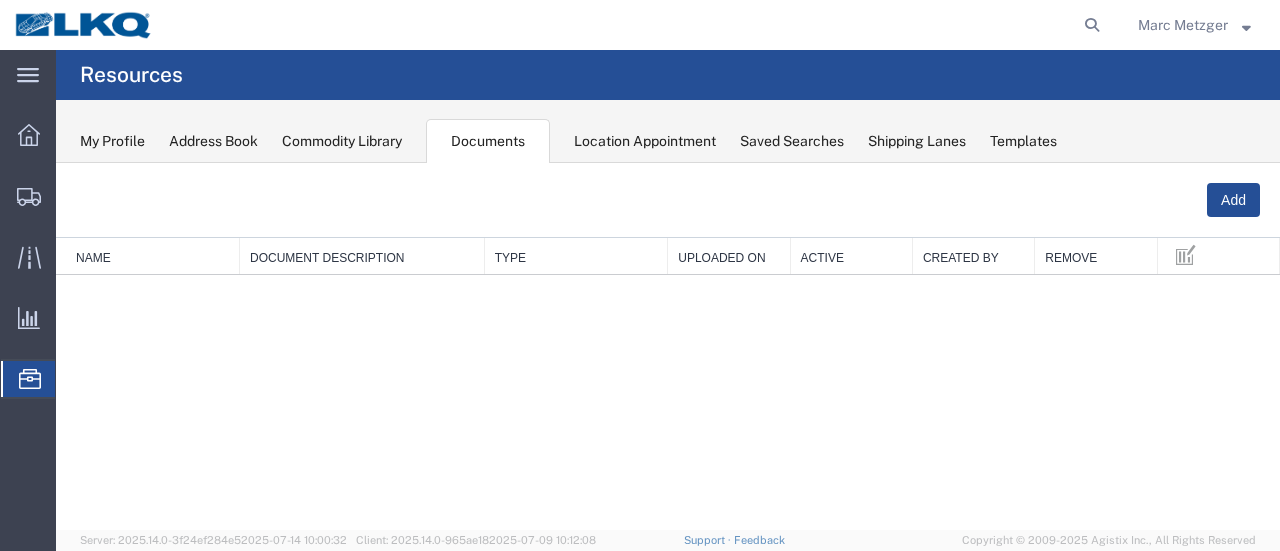 scroll, scrollTop: 0, scrollLeft: 0, axis: both 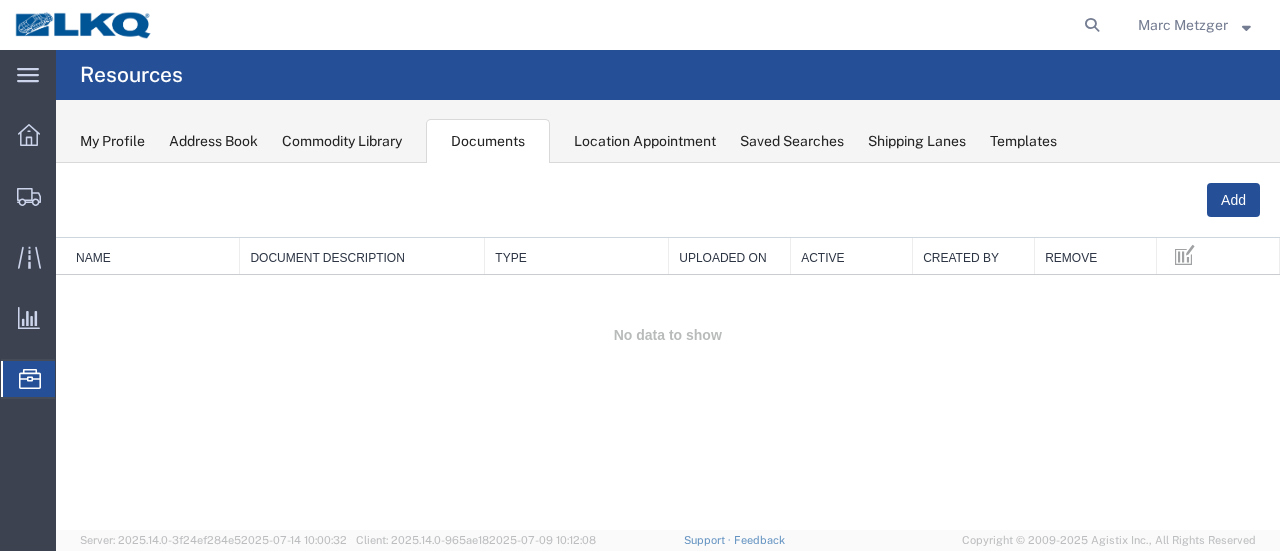 click on "Location Appointment" 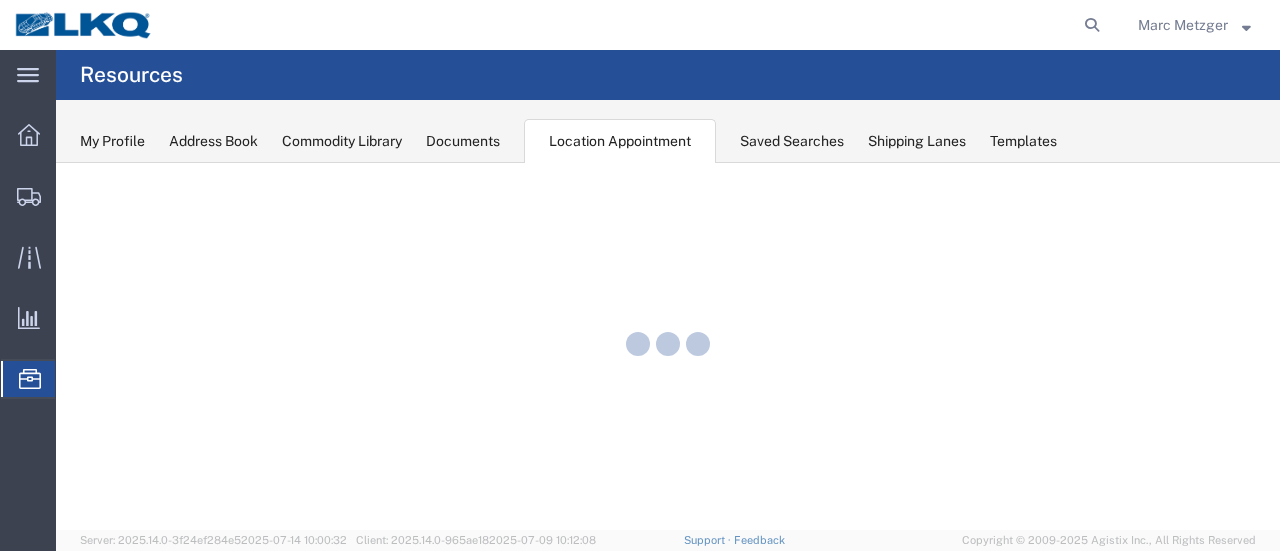 scroll, scrollTop: 0, scrollLeft: 0, axis: both 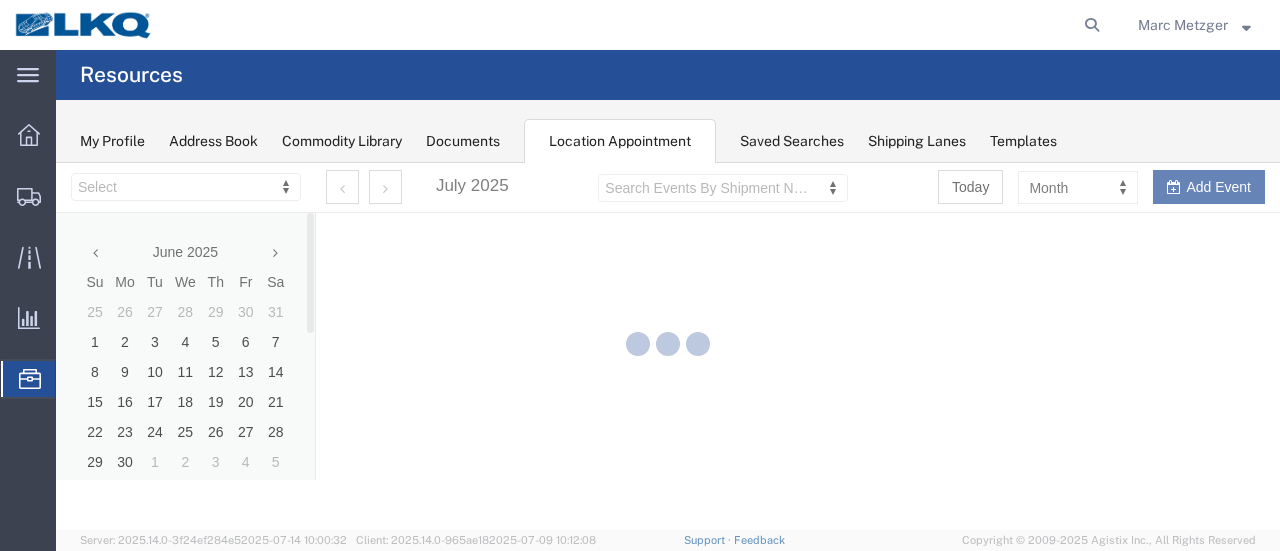 select on "28716" 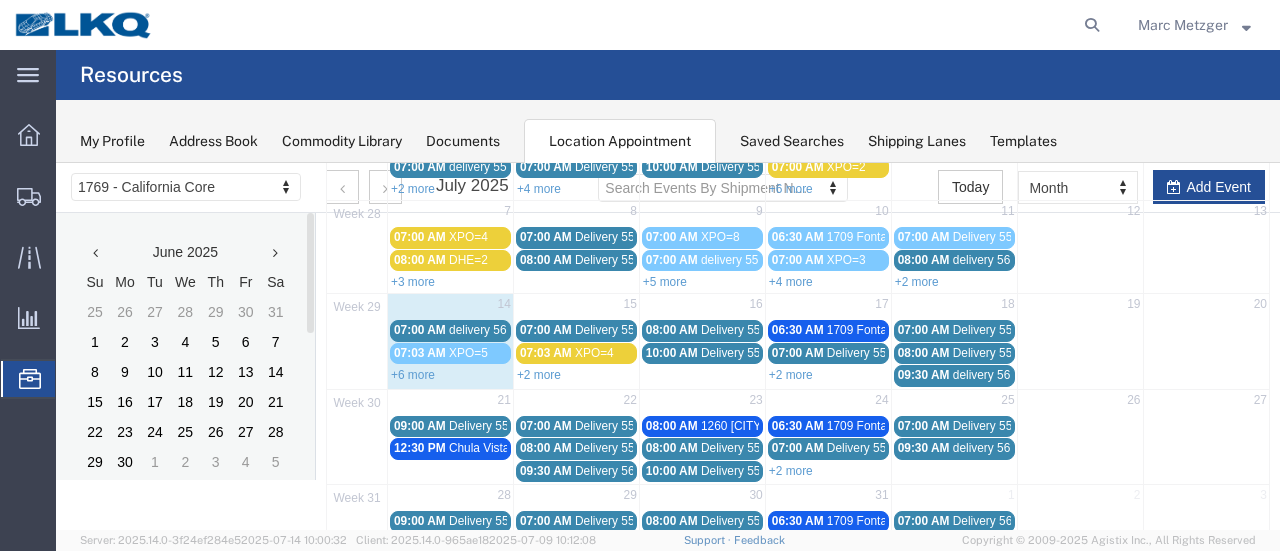 scroll, scrollTop: 200, scrollLeft: 0, axis: vertical 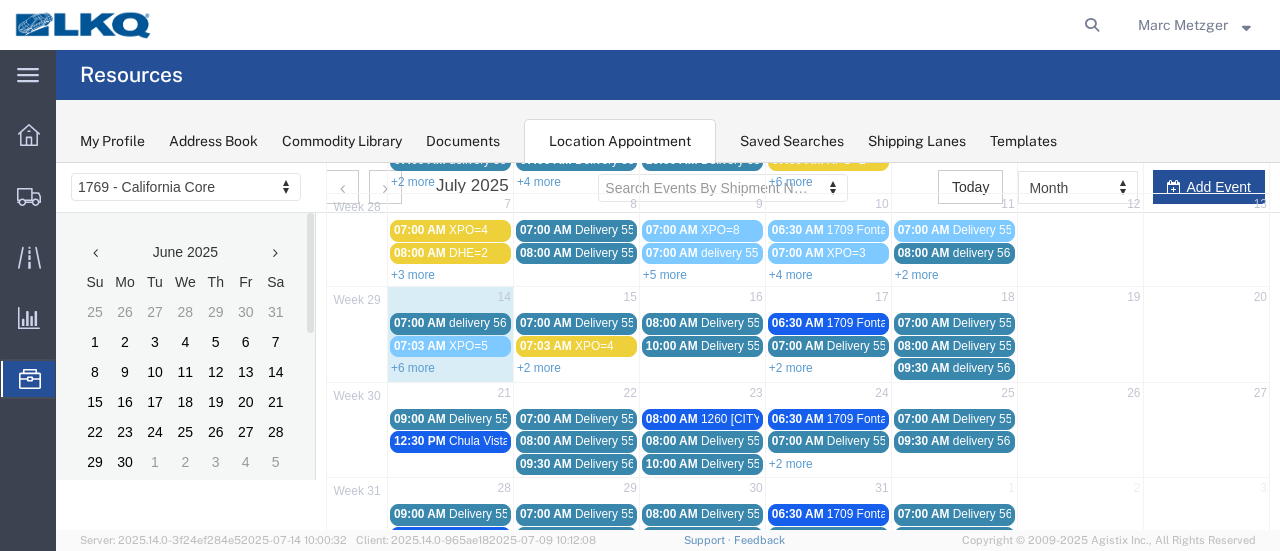 click on "+6 more" at bounding box center (413, 368) 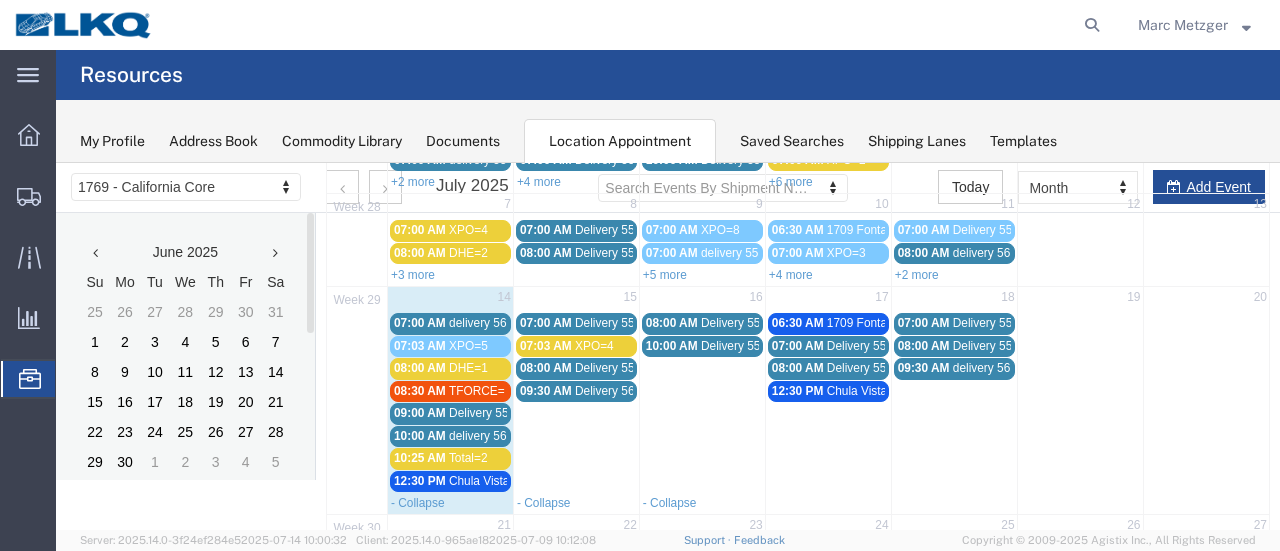 click on "08:00 AM" at bounding box center [420, 368] 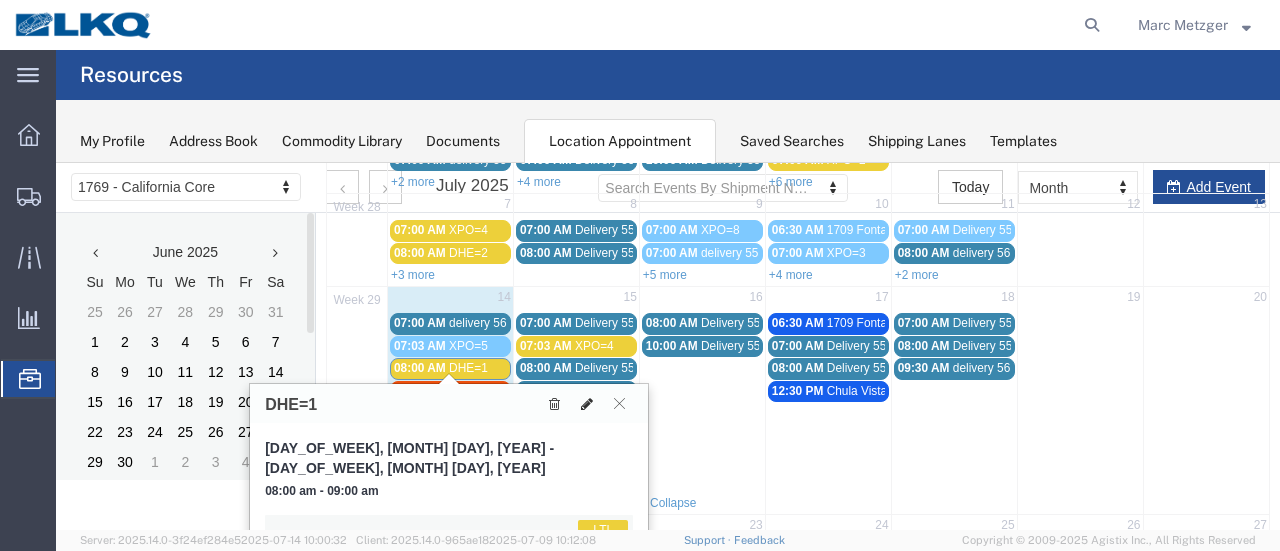 click at bounding box center (587, 404) 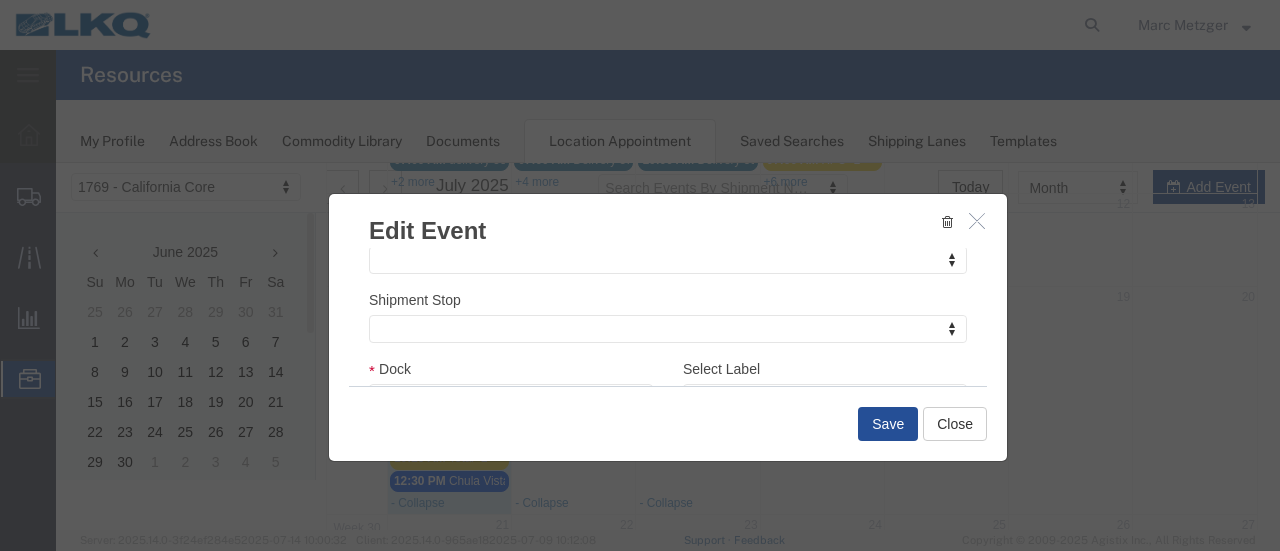 scroll, scrollTop: 300, scrollLeft: 0, axis: vertical 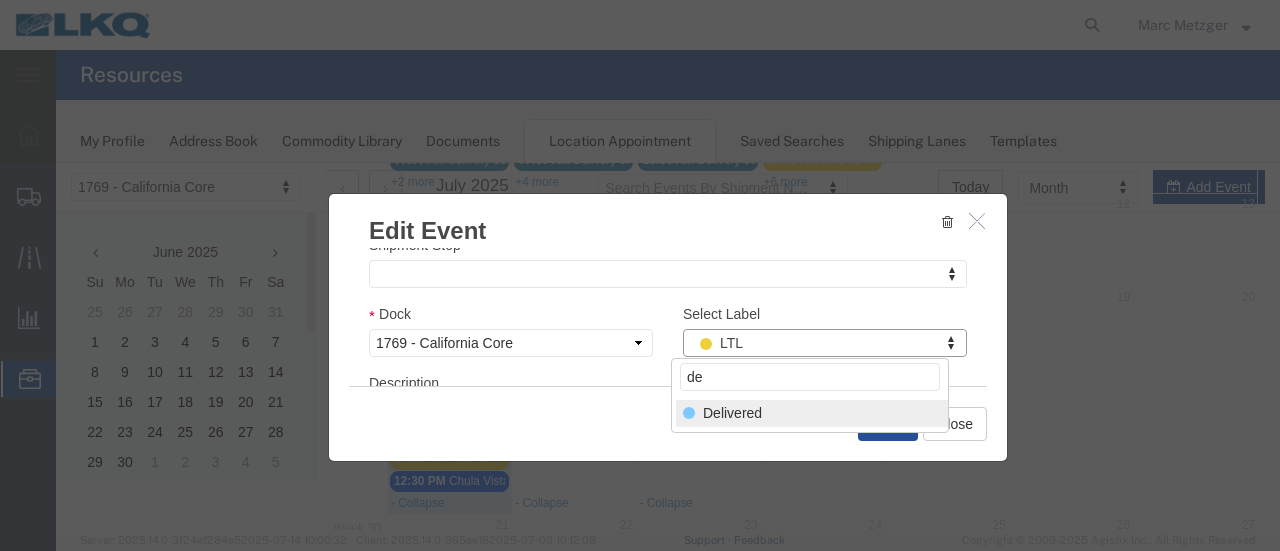 type on "de" 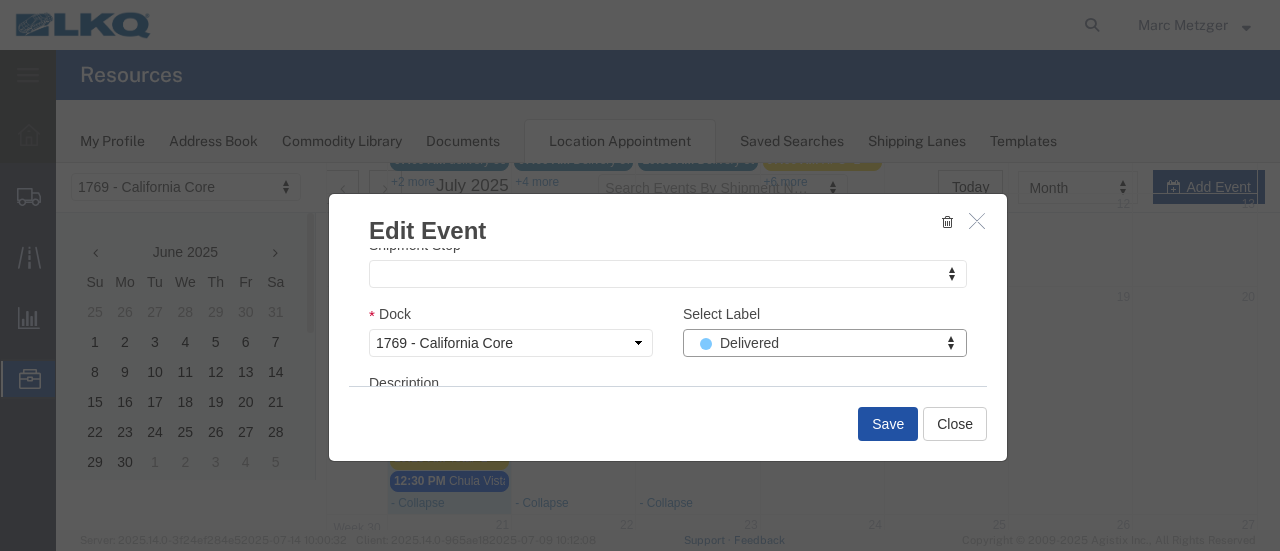 click on "Save" at bounding box center [888, 424] 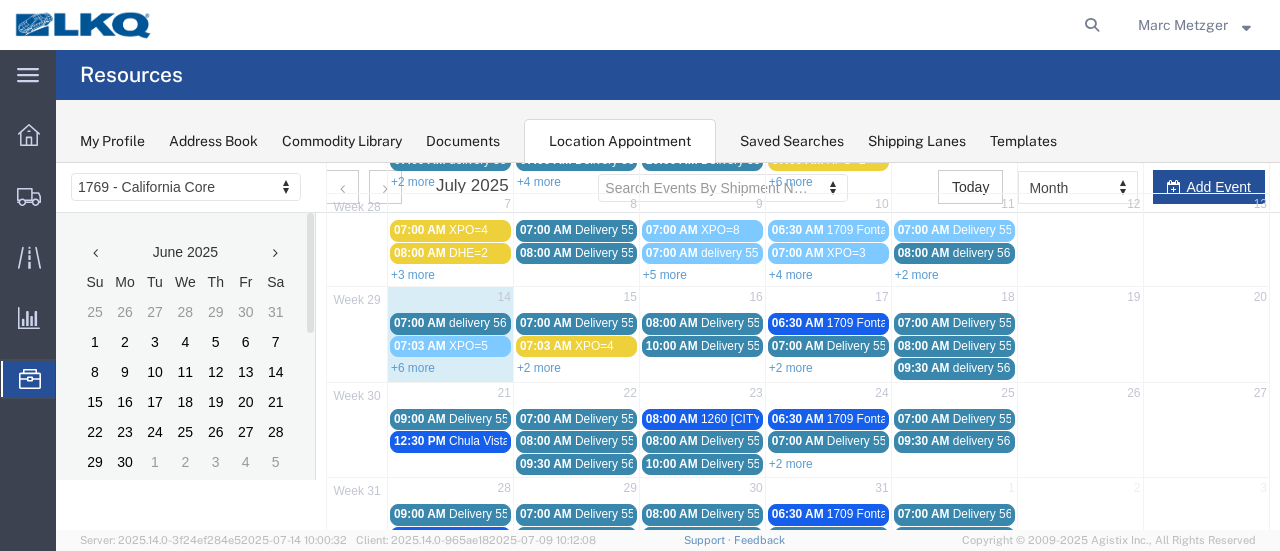 scroll, scrollTop: 128, scrollLeft: 0, axis: vertical 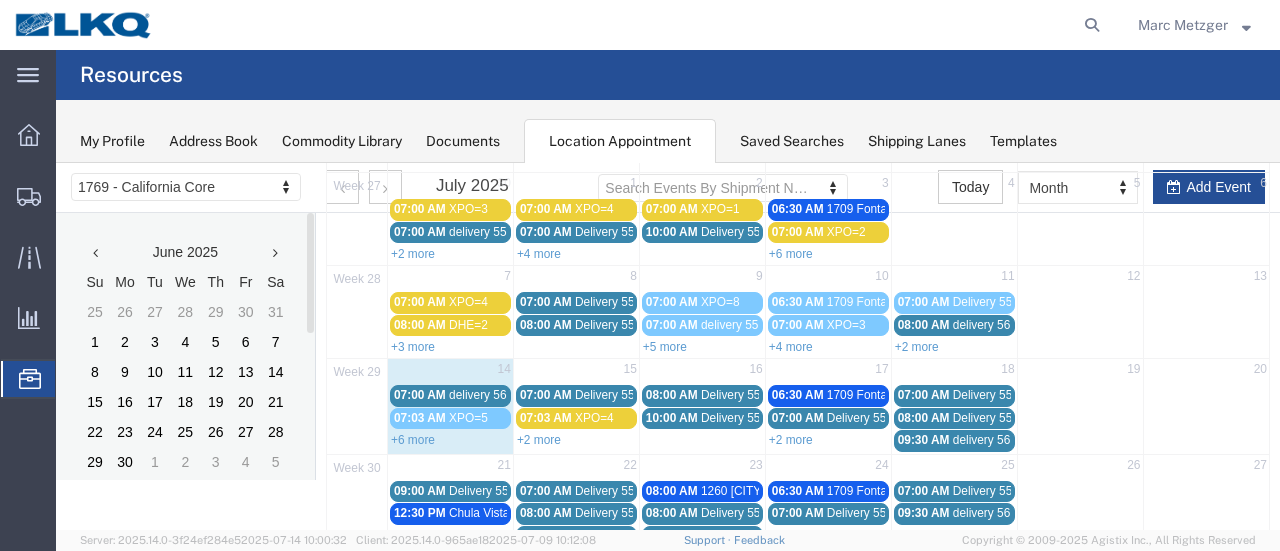 click on "+6 more" at bounding box center [413, 440] 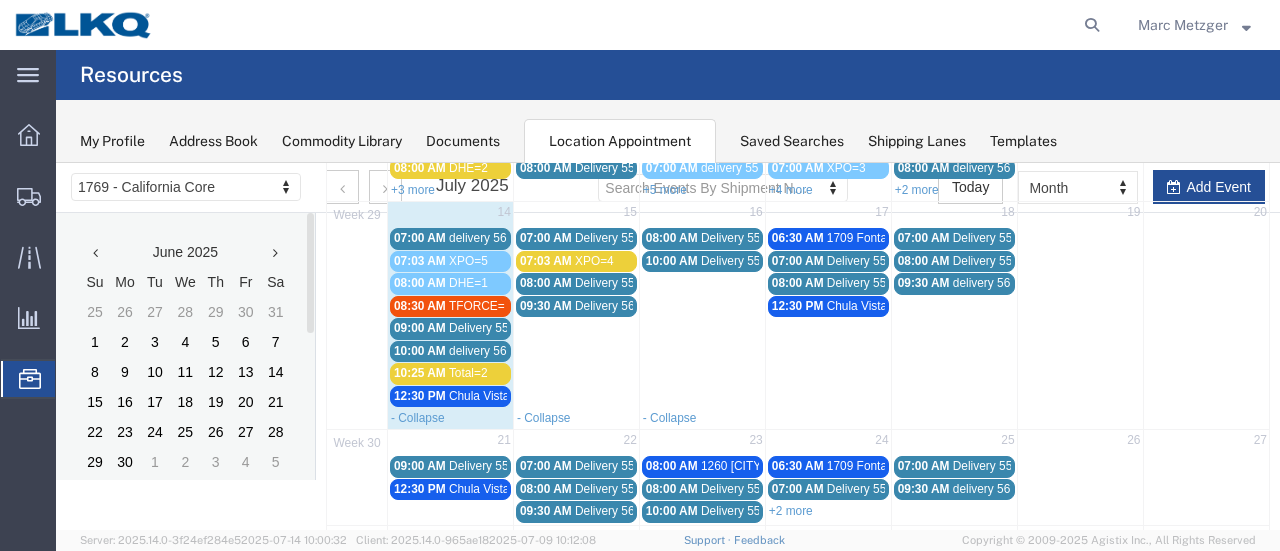scroll, scrollTop: 328, scrollLeft: 0, axis: vertical 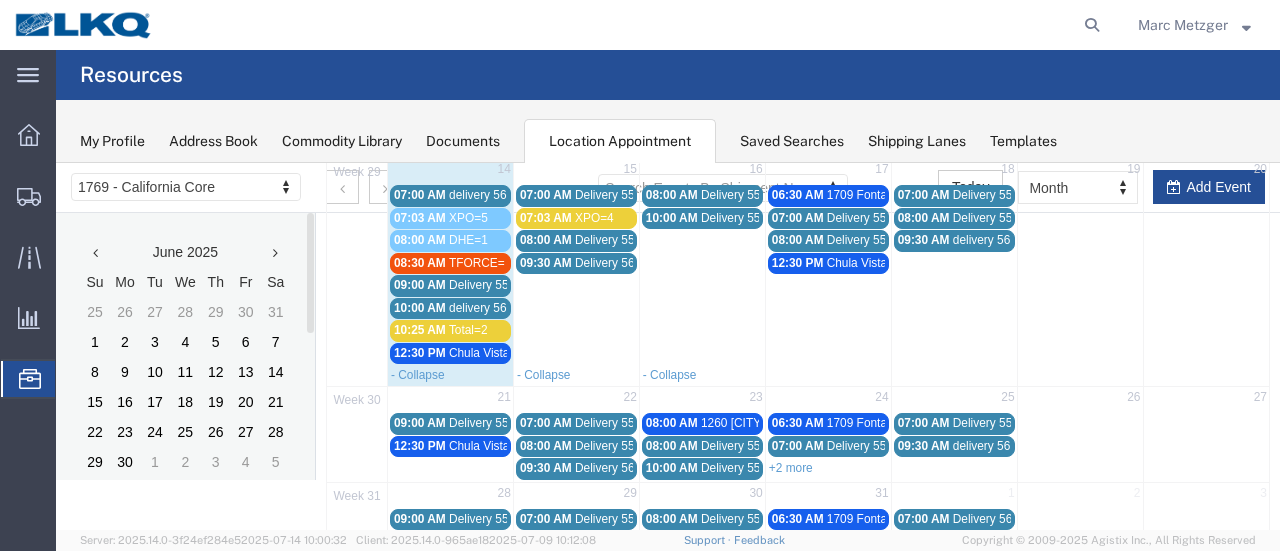 click on "TFORCE= 9+7" at bounding box center [488, 263] 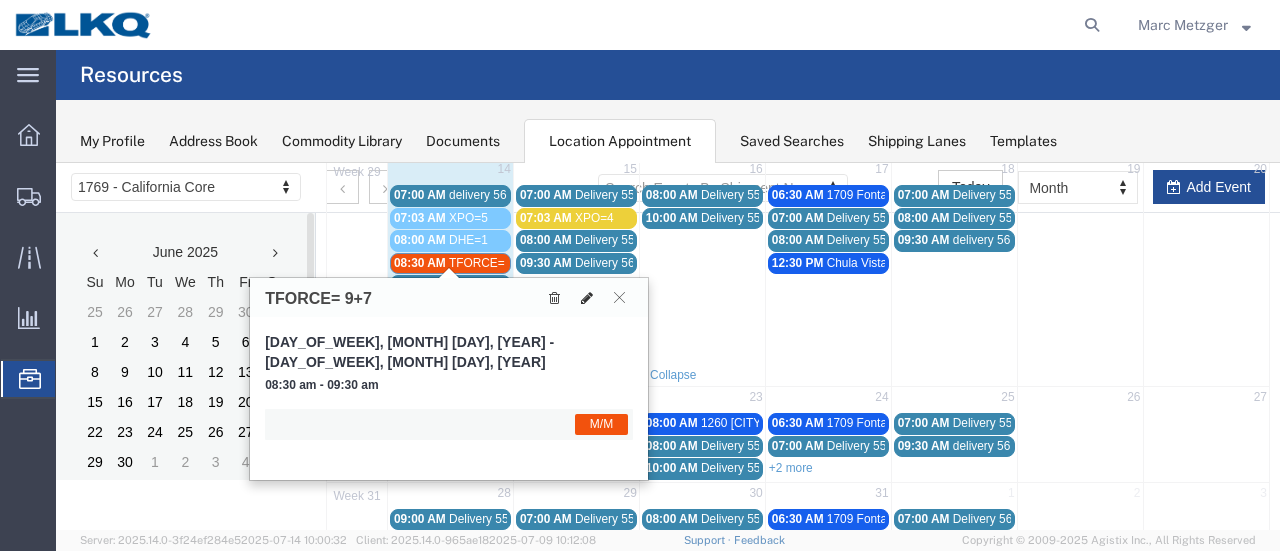 click at bounding box center (587, 298) 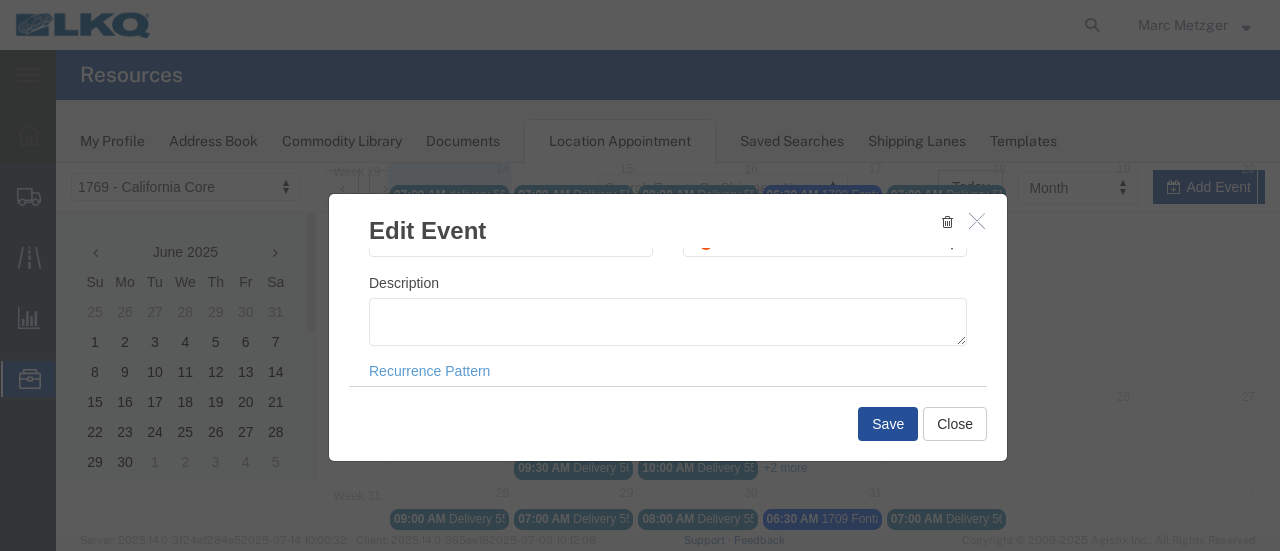 scroll, scrollTop: 300, scrollLeft: 0, axis: vertical 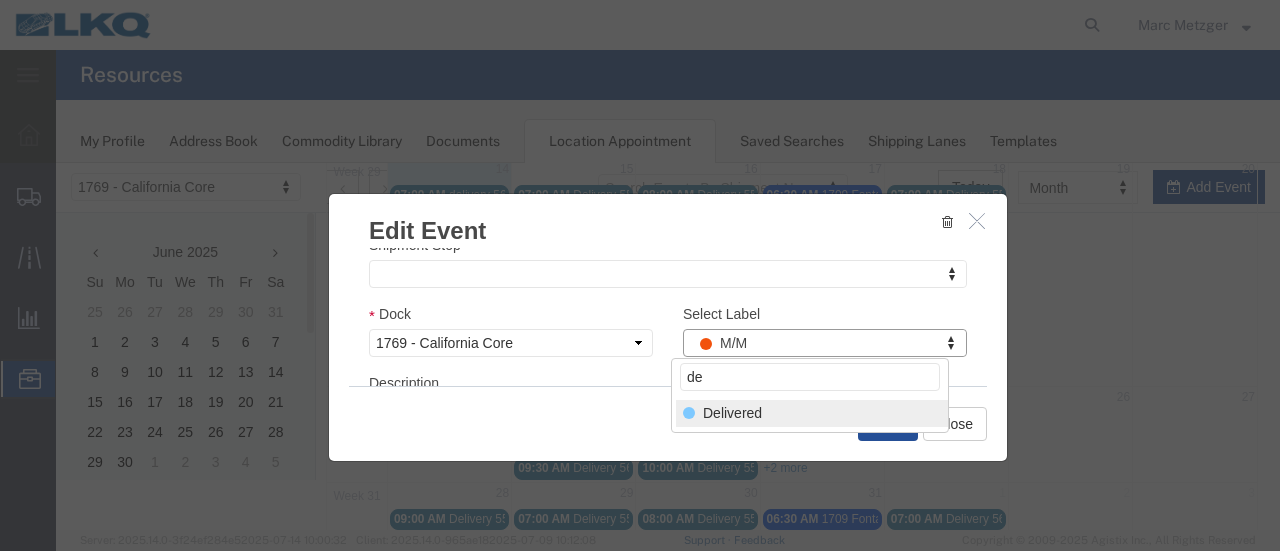 type on "de" 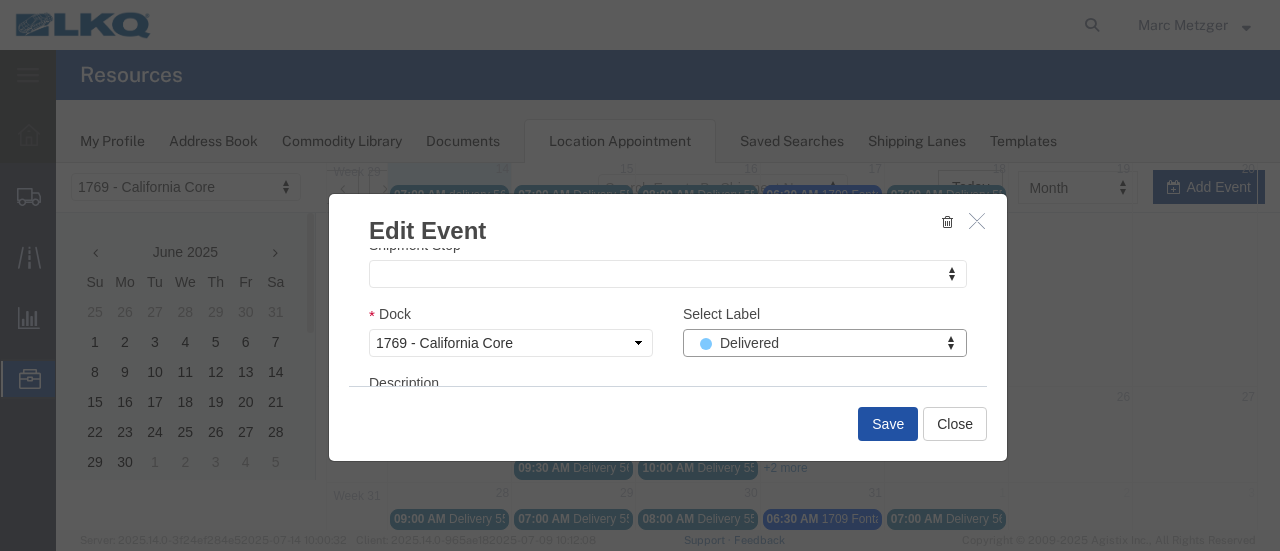click on "Save" at bounding box center [888, 424] 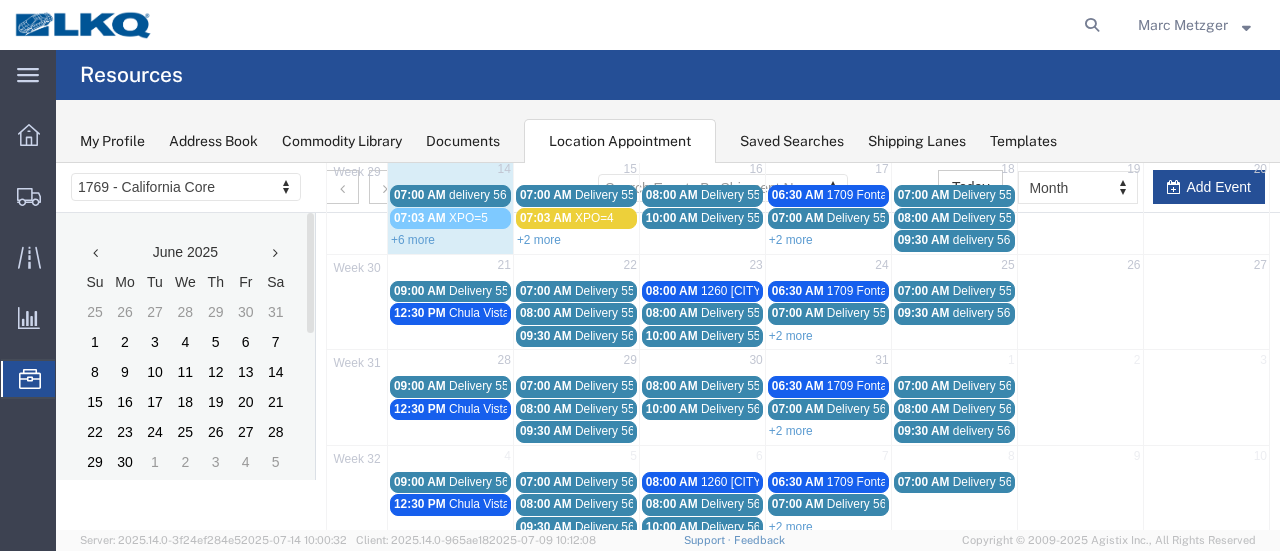 scroll, scrollTop: 128, scrollLeft: 0, axis: vertical 